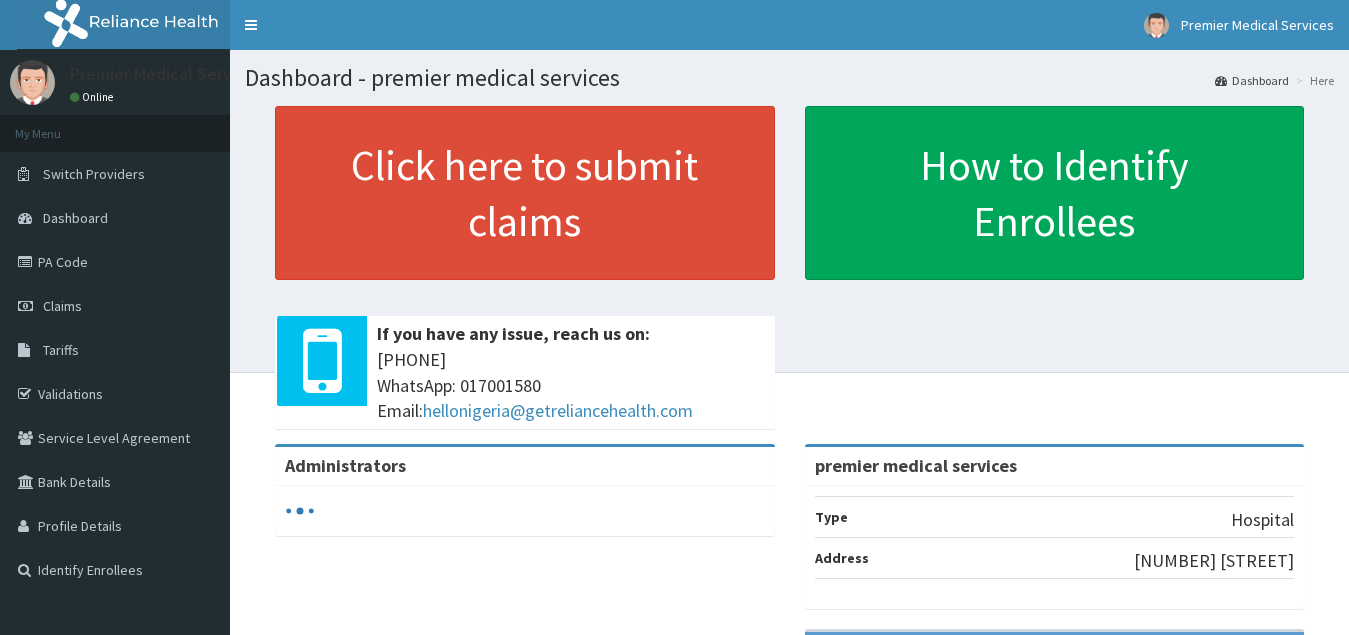 scroll, scrollTop: 0, scrollLeft: 0, axis: both 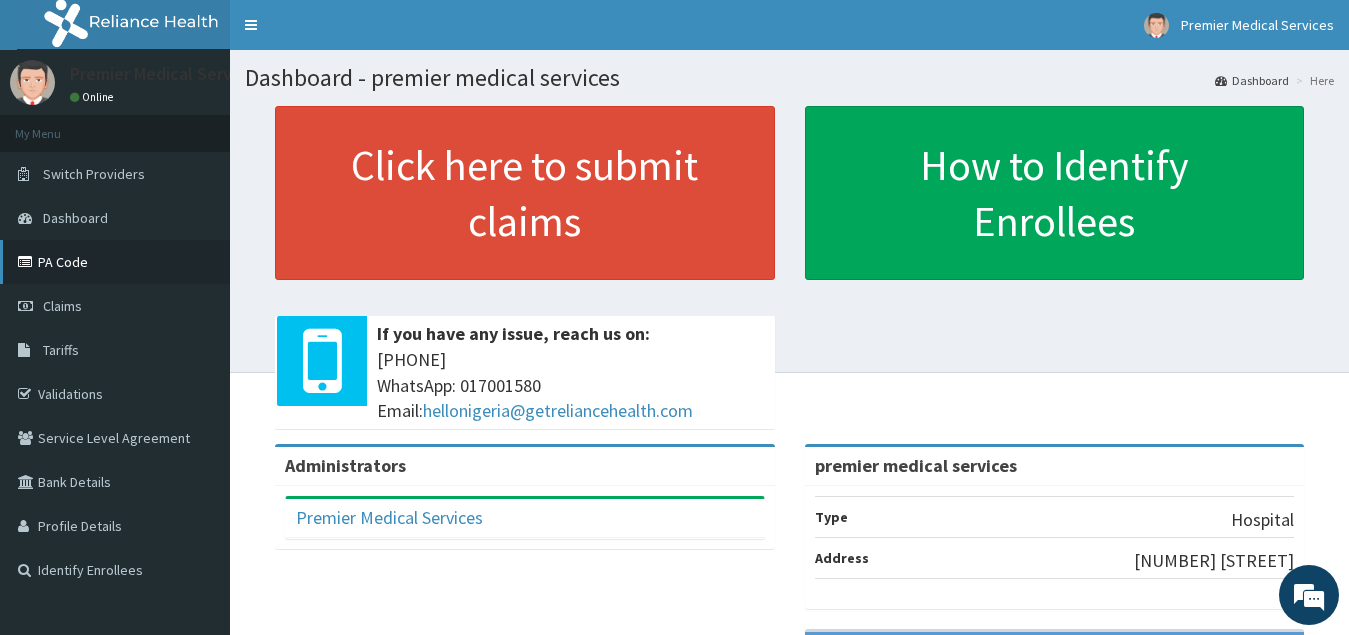 click on "PA Code" at bounding box center (115, 262) 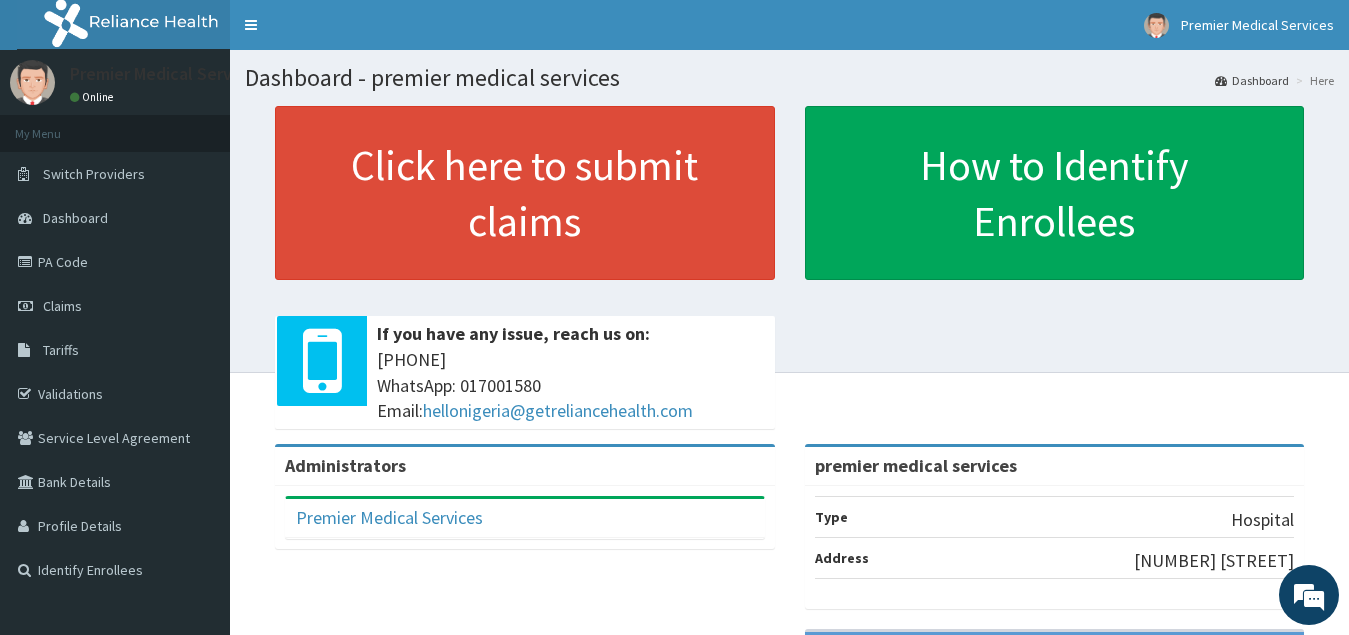 scroll, scrollTop: 0, scrollLeft: 0, axis: both 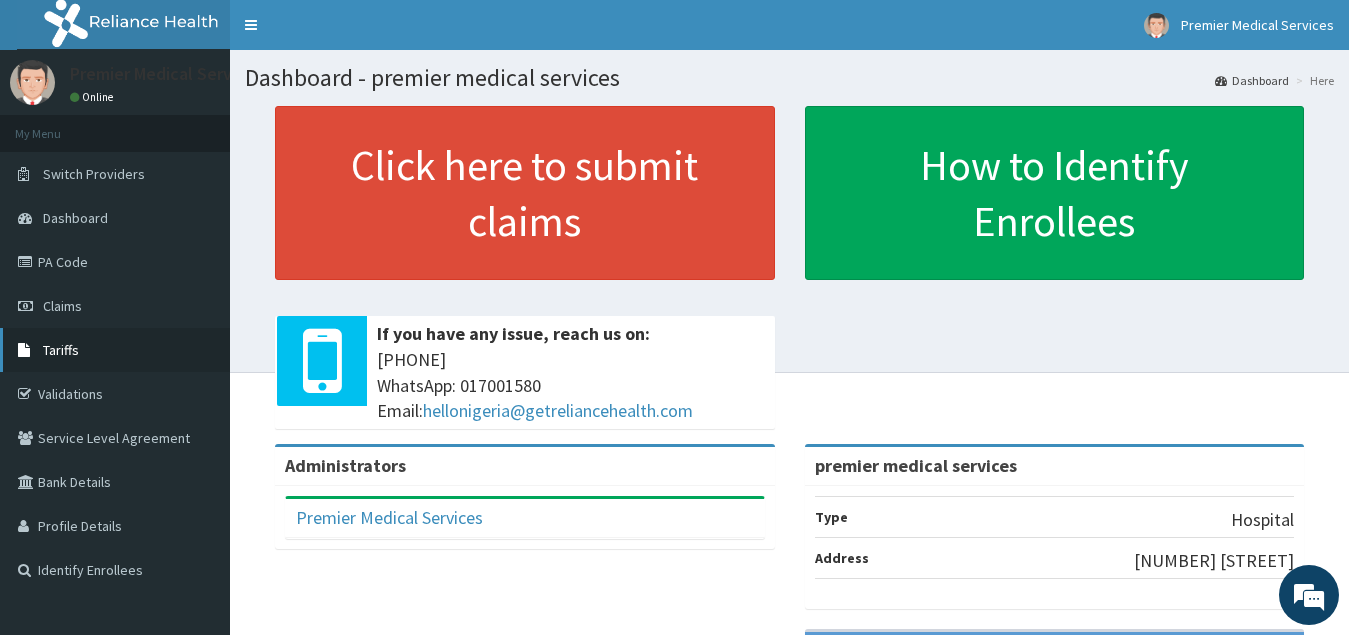 click on "Tariffs" at bounding box center [61, 350] 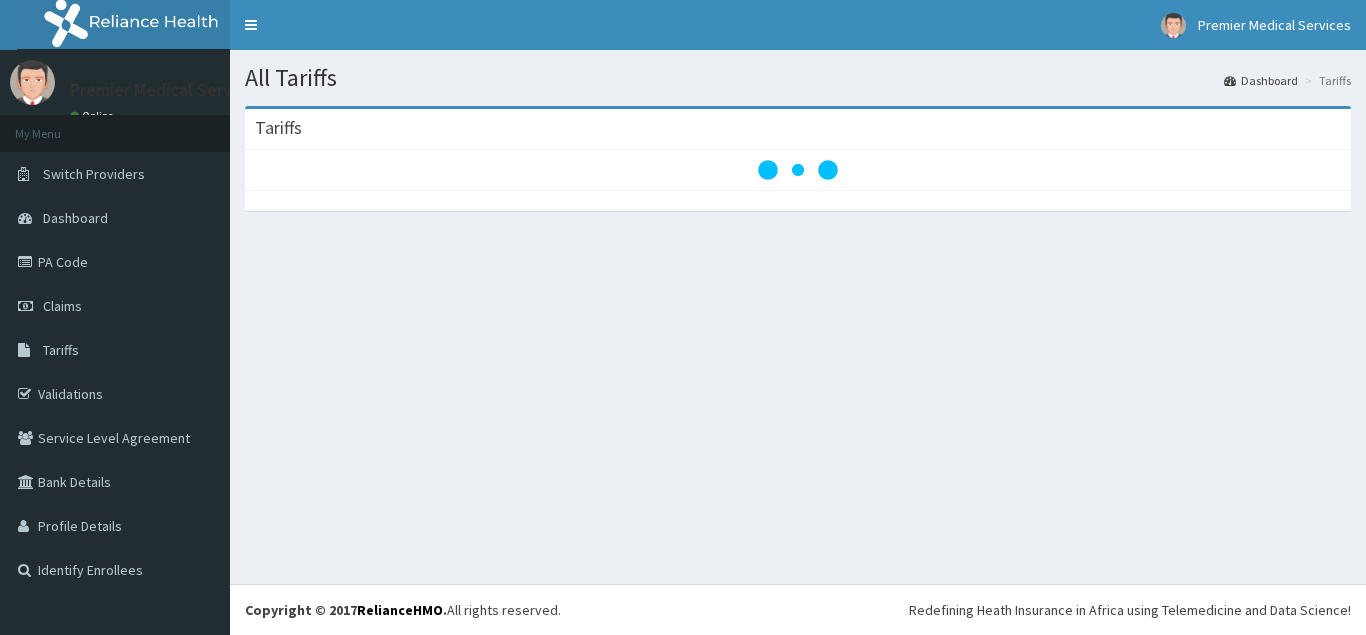 scroll, scrollTop: 0, scrollLeft: 0, axis: both 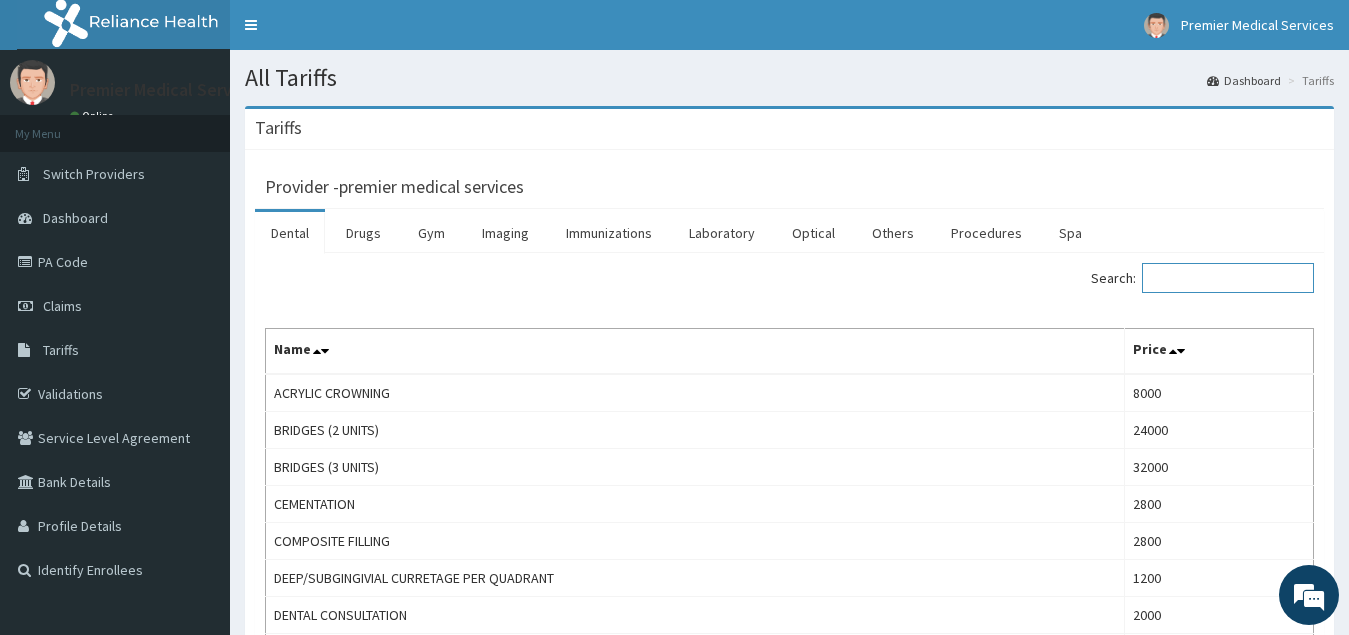 click on "Search:" at bounding box center [1228, 278] 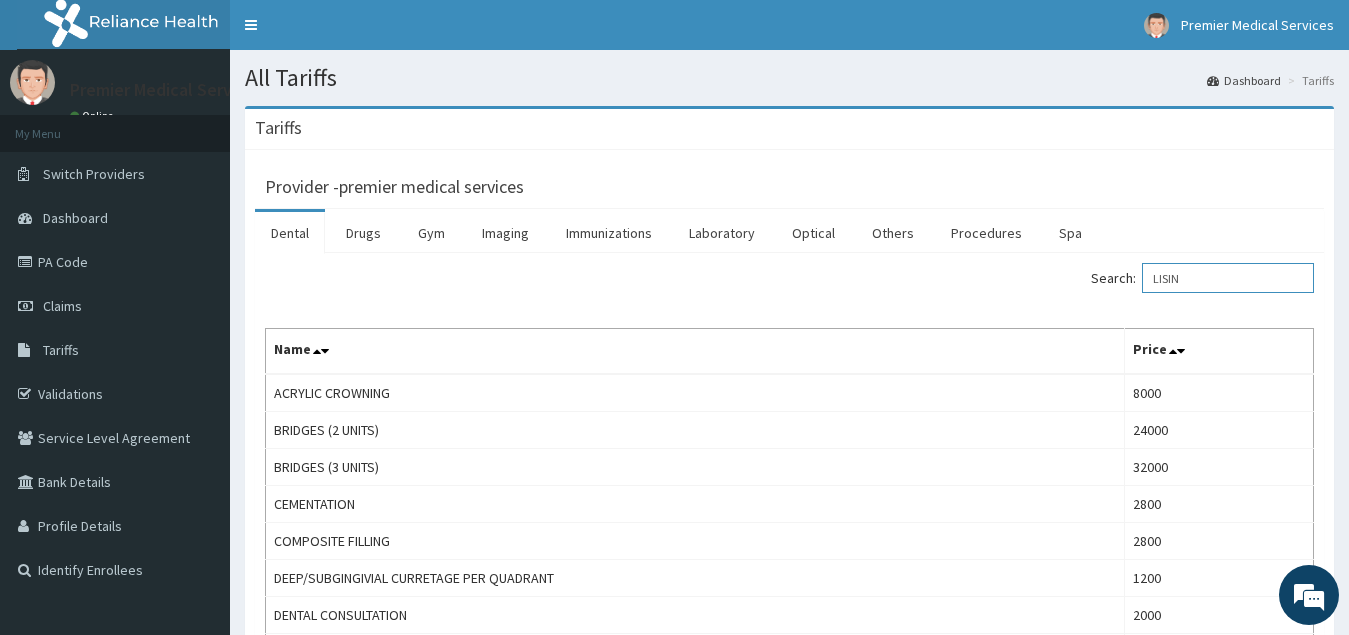 type on "LISINO" 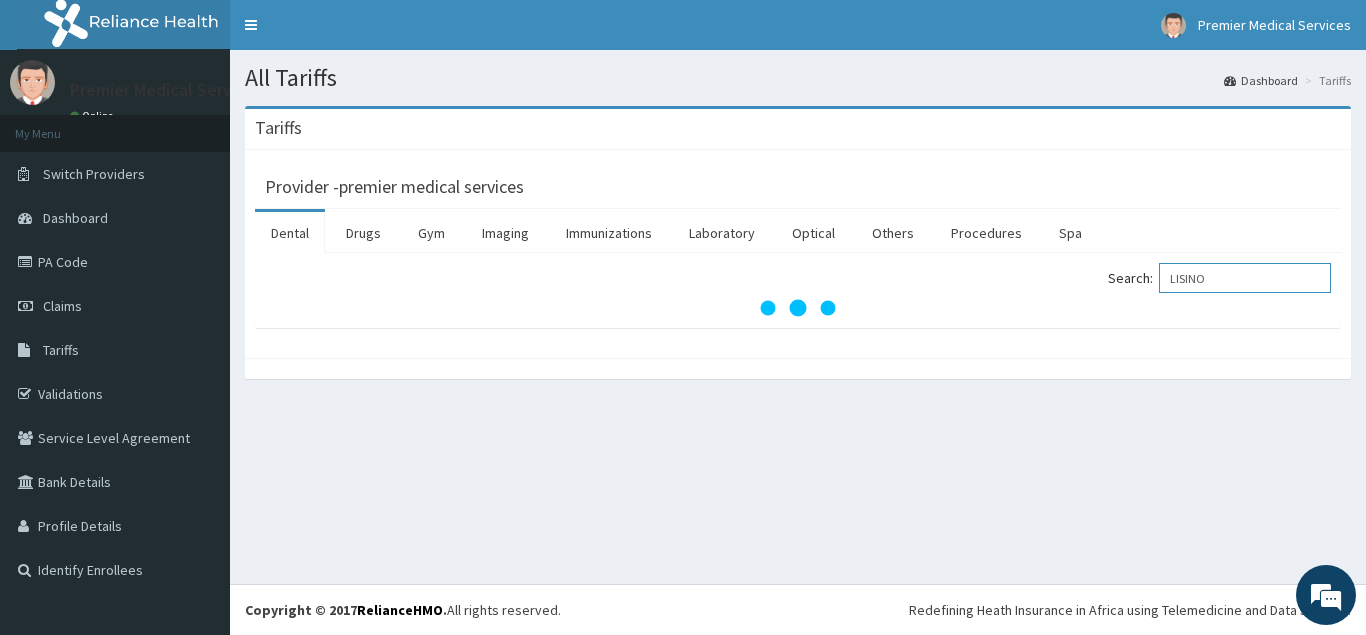 scroll, scrollTop: 0, scrollLeft: 0, axis: both 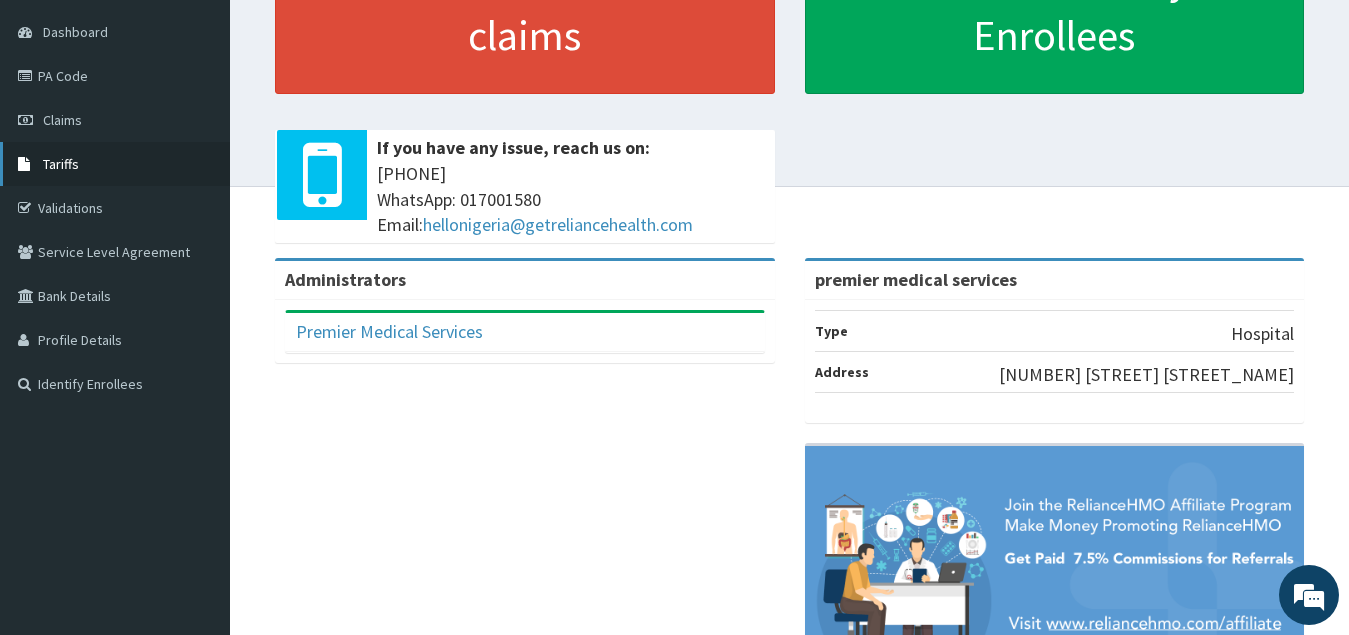 click on "Tariffs" at bounding box center (115, 164) 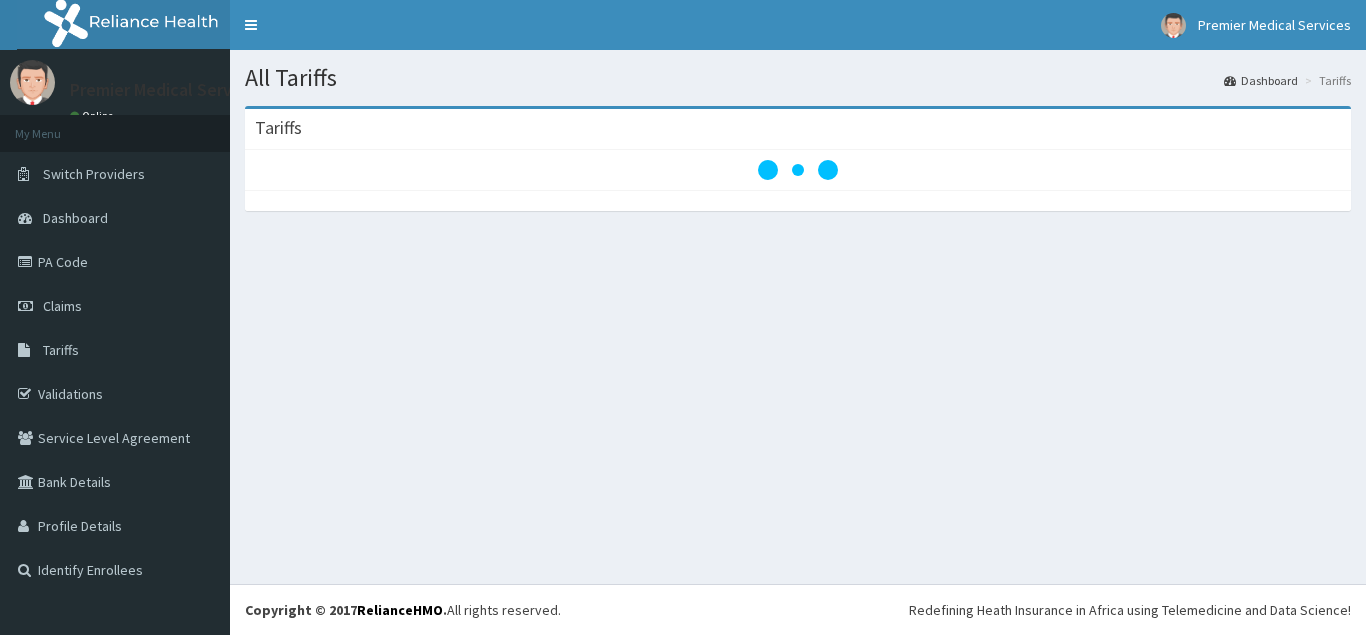scroll, scrollTop: 0, scrollLeft: 0, axis: both 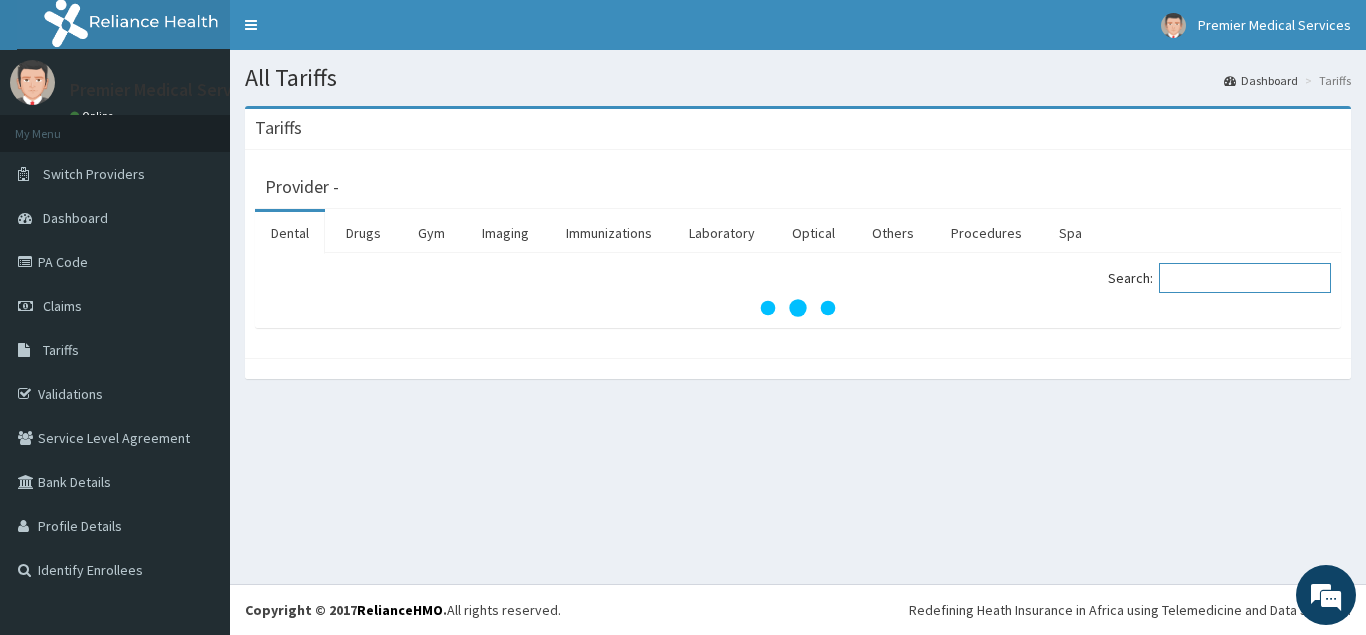 click on "Search:" at bounding box center [1245, 278] 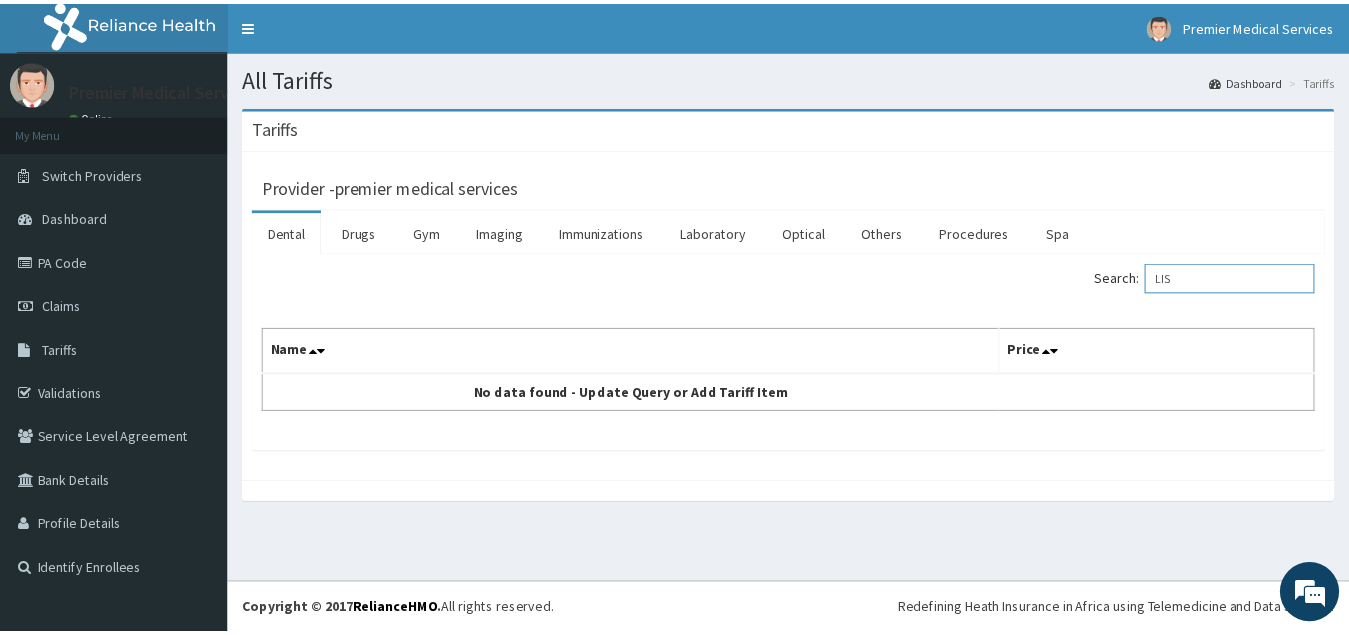 scroll, scrollTop: 0, scrollLeft: 0, axis: both 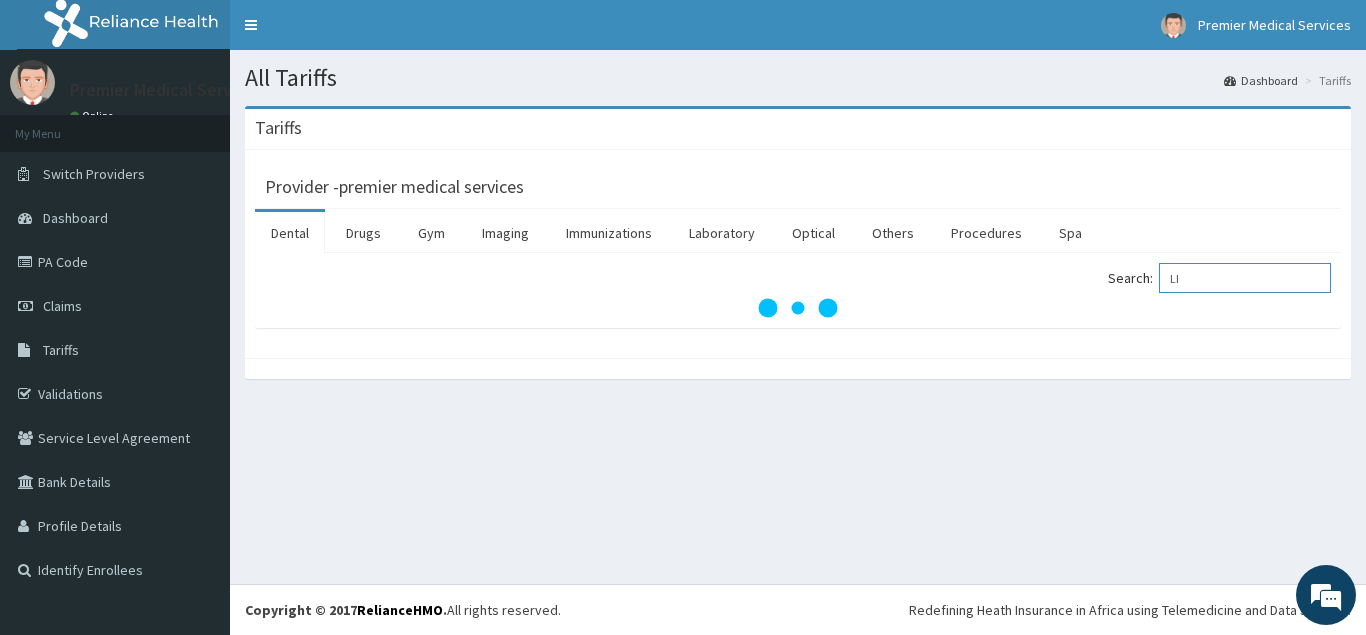 type on "L" 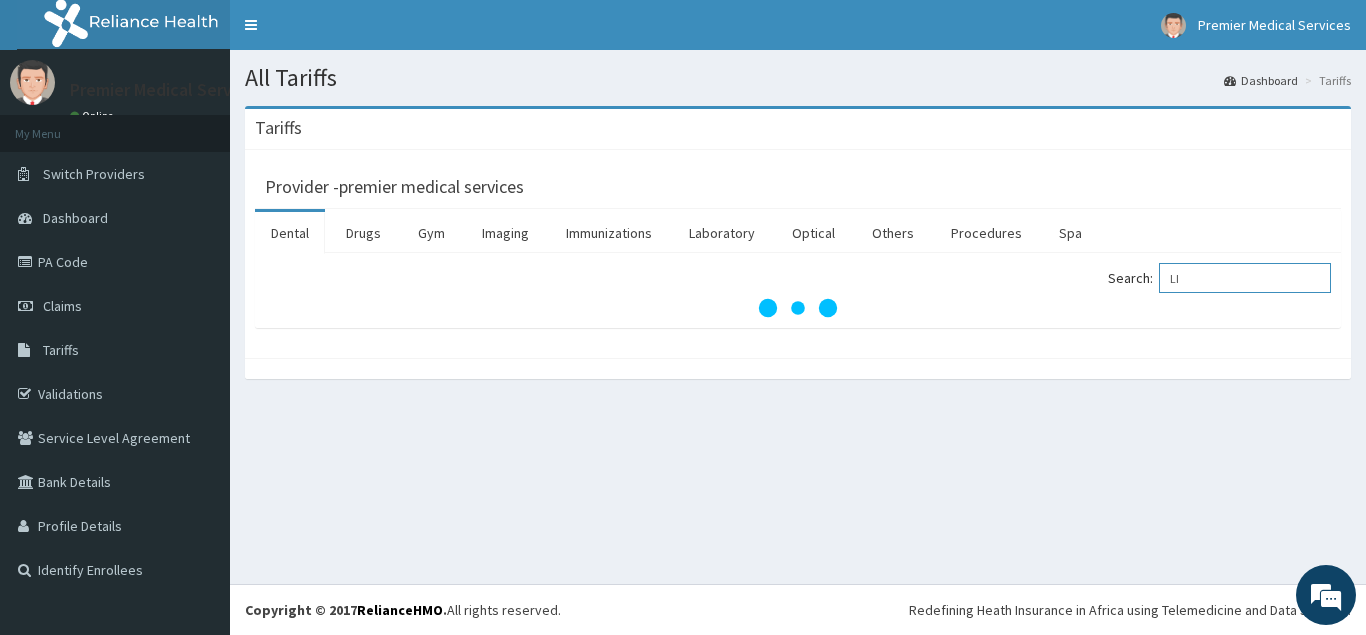 type on "L" 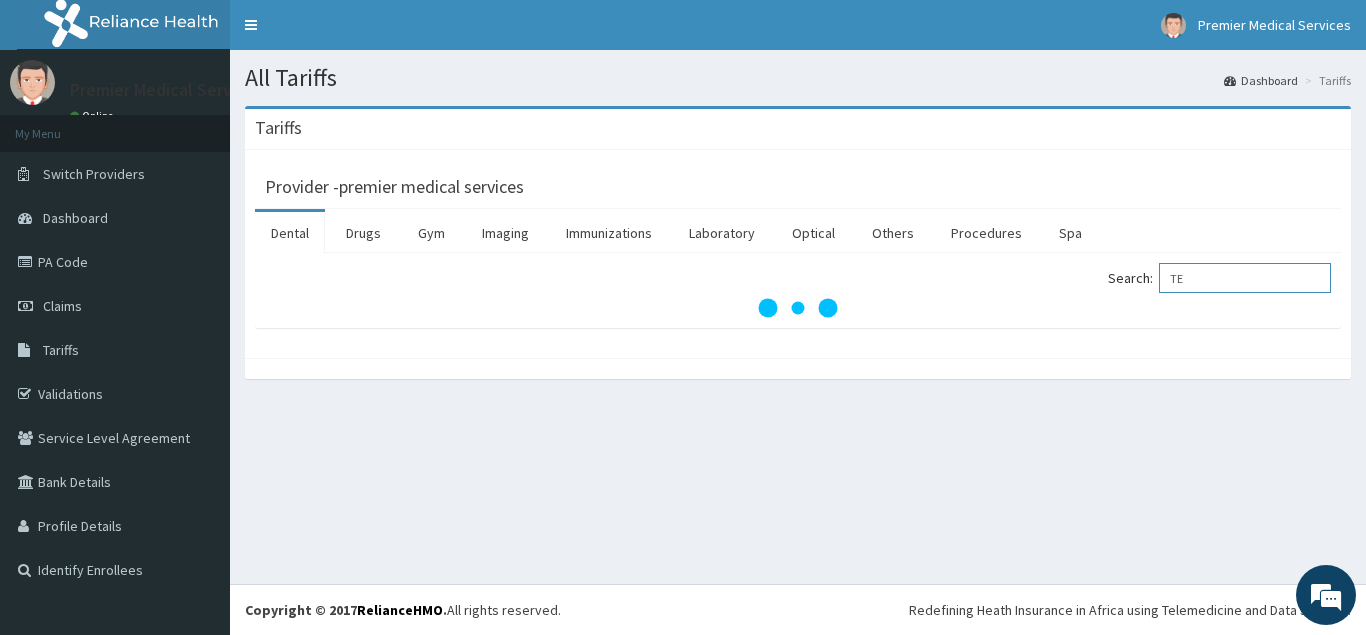 type on "T" 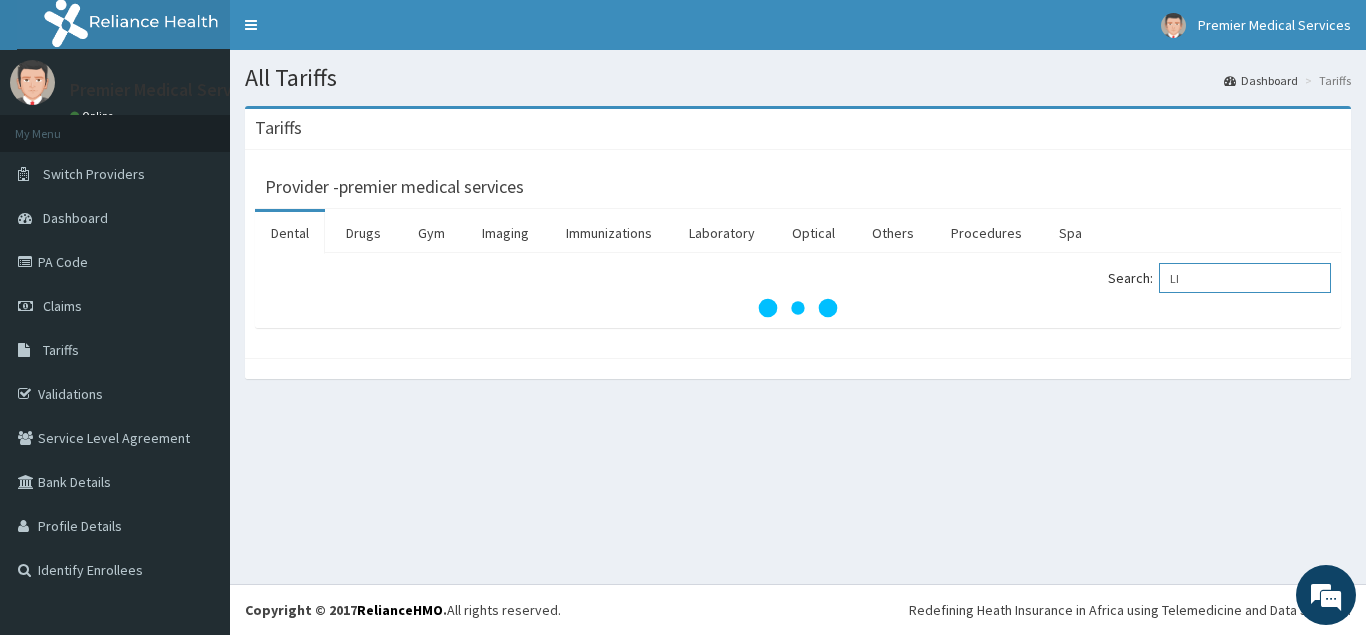 type on "L" 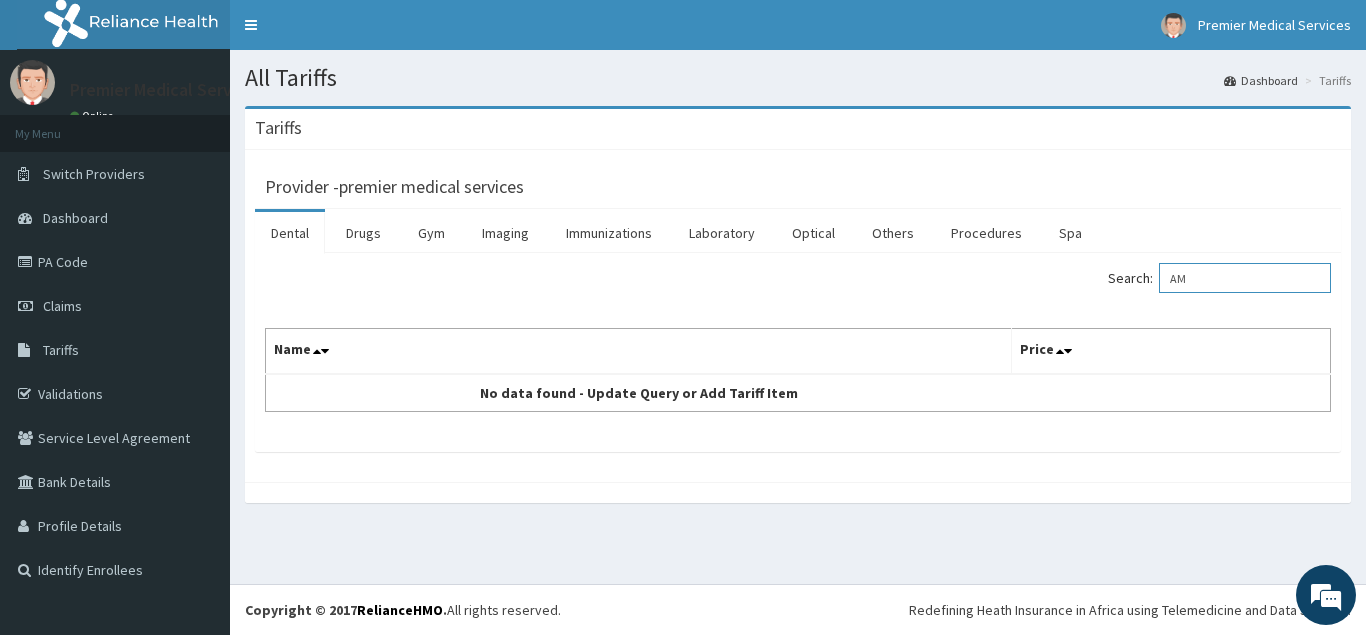 type on "A" 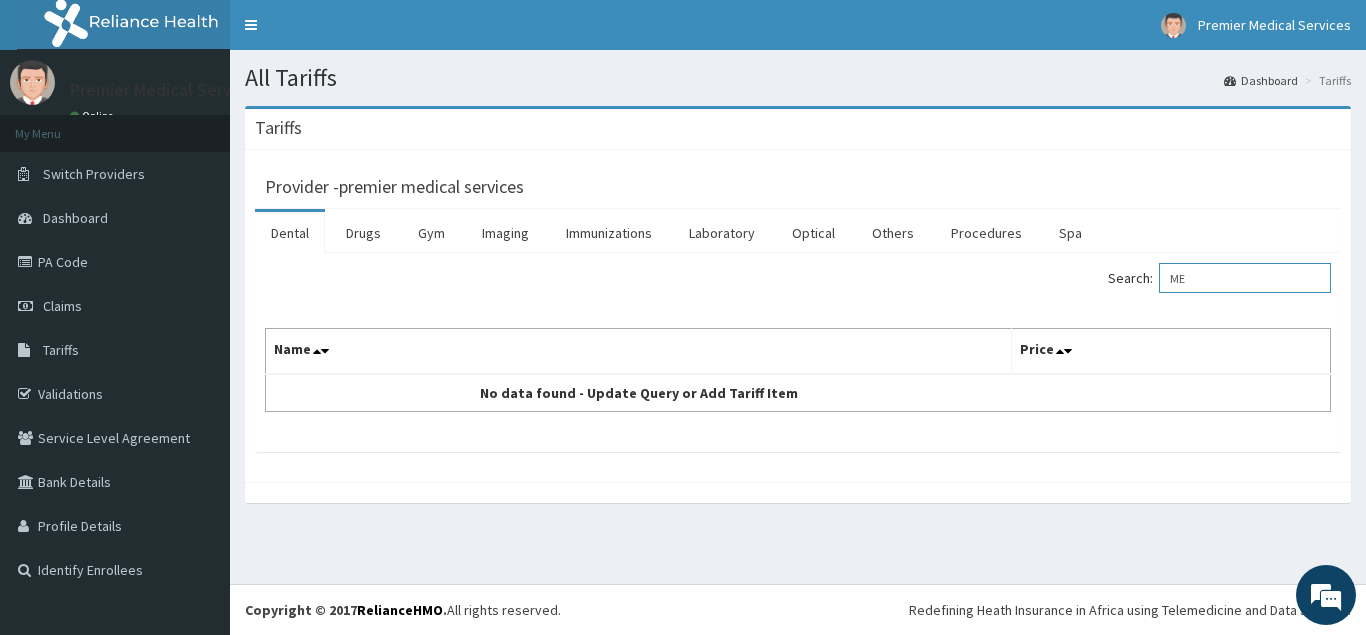 type on "M" 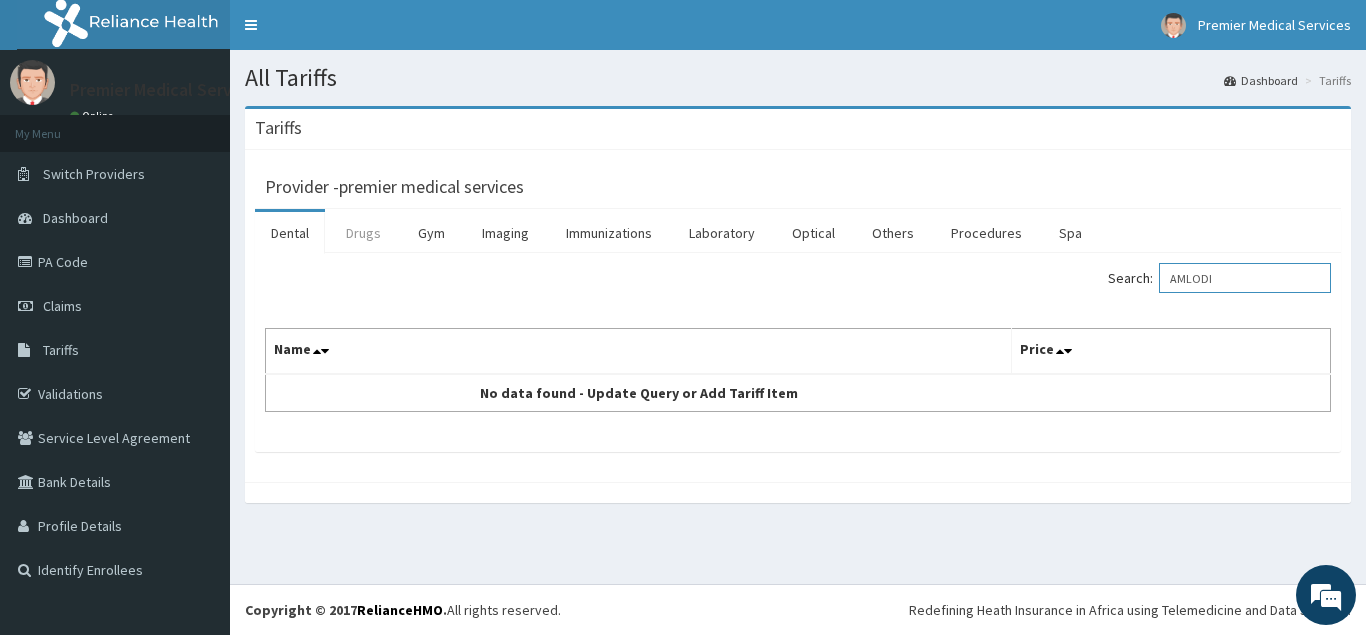 type on "AMLODI" 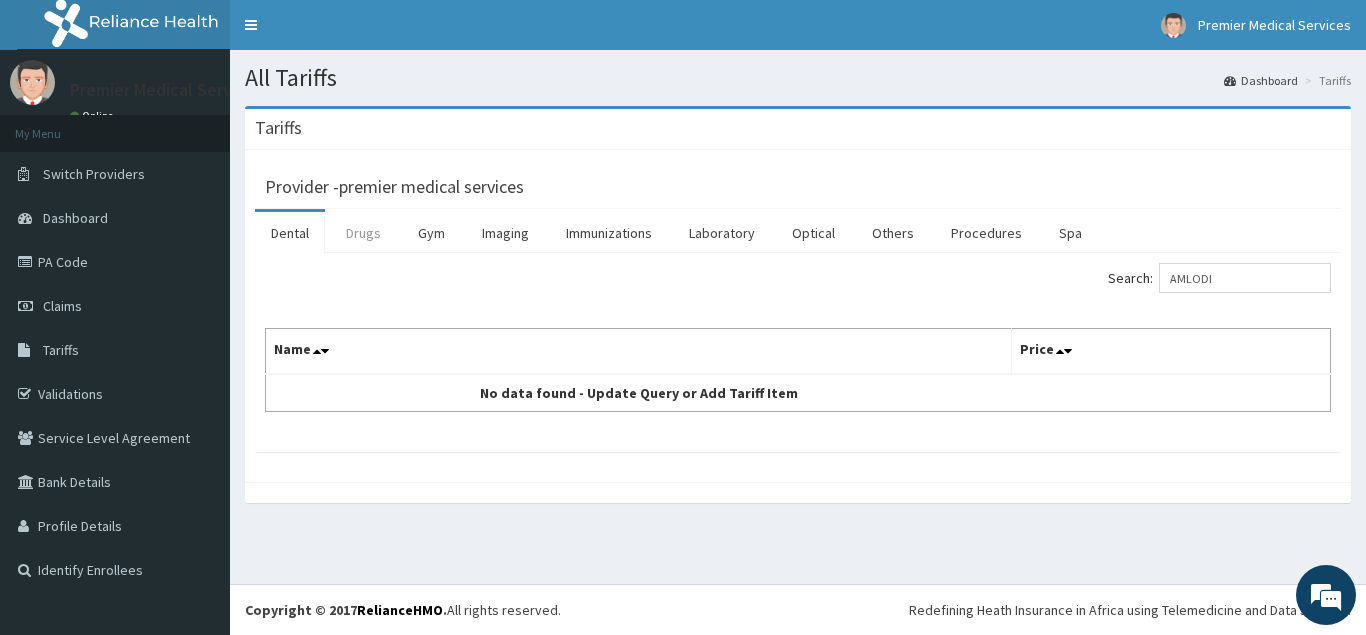click on "Drugs" at bounding box center (363, 233) 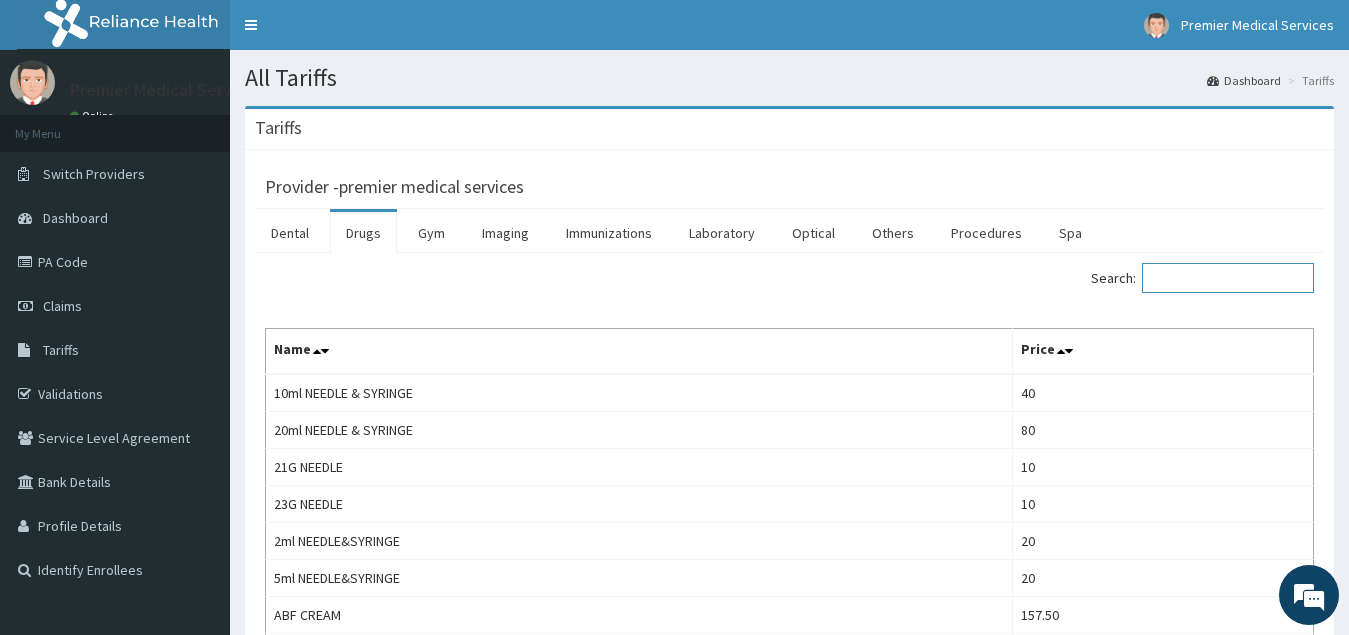 click on "Search:" at bounding box center (1228, 278) 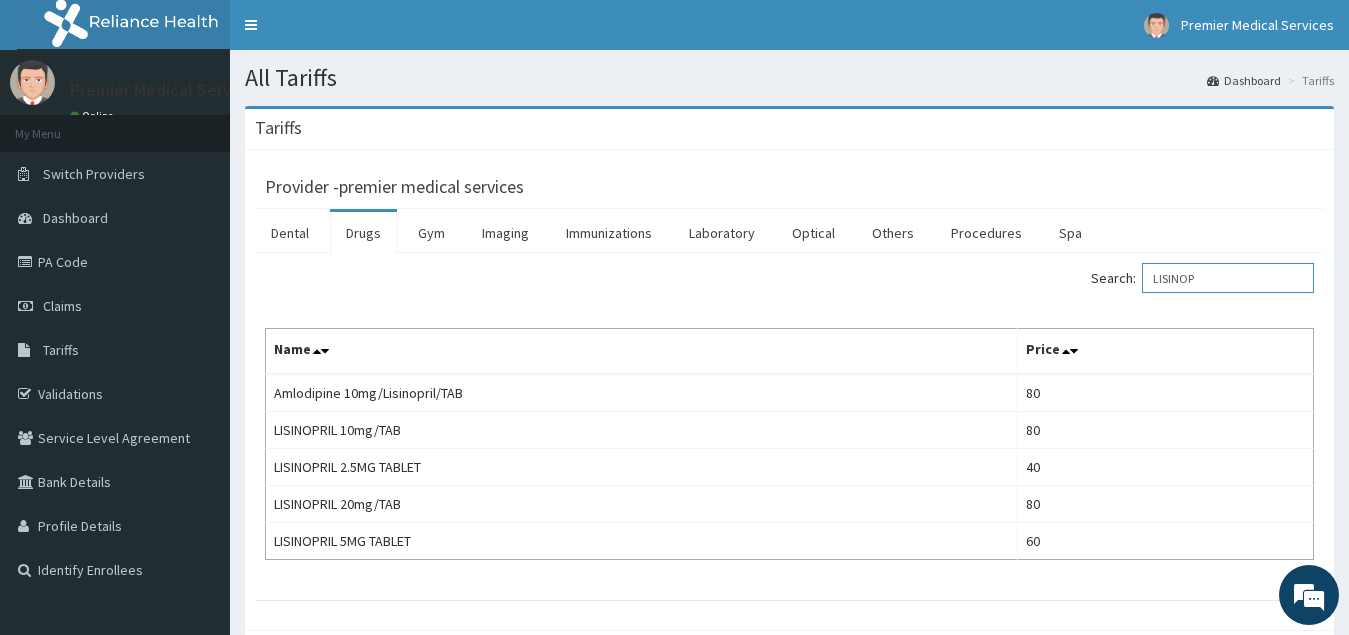 drag, startPoint x: 1221, startPoint y: 280, endPoint x: 1121, endPoint y: 297, distance: 101.43471 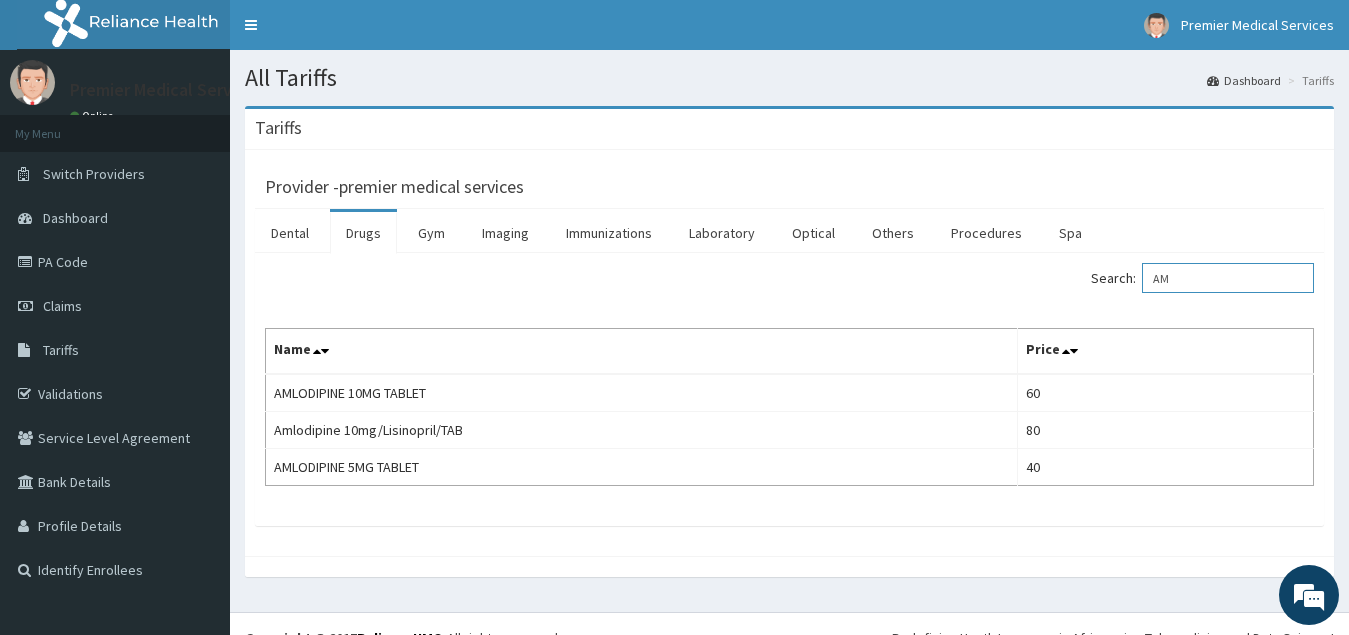 type on "A" 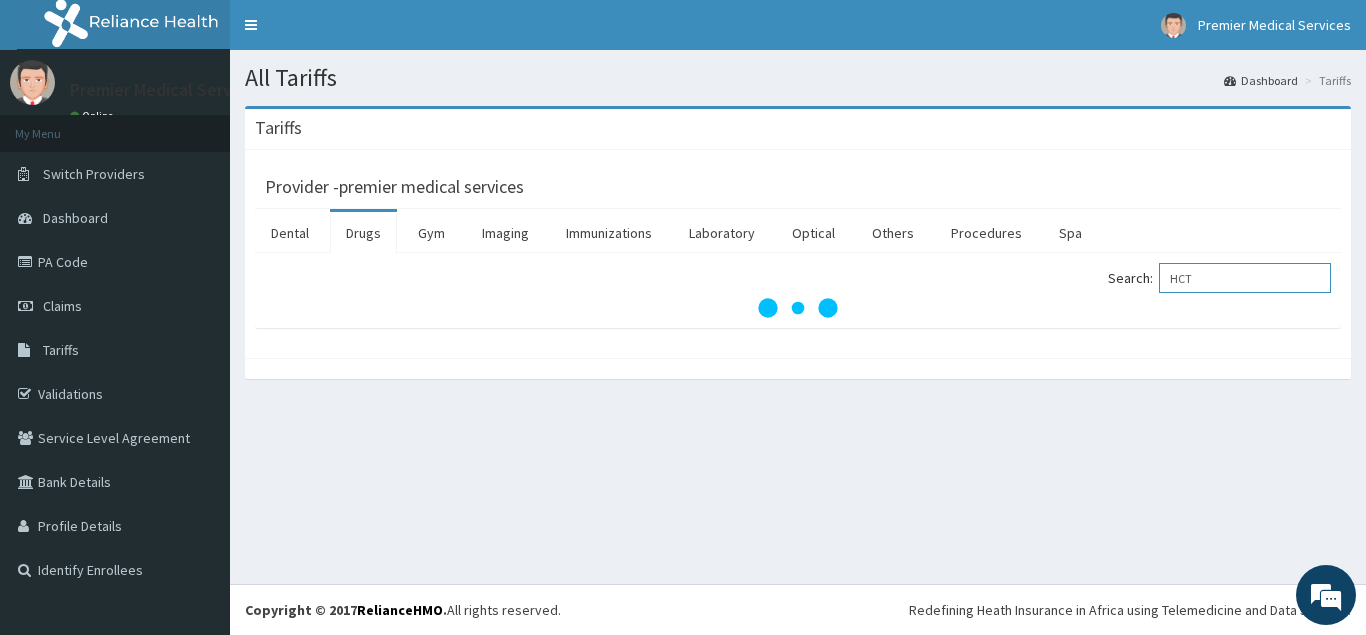 type on "HCT" 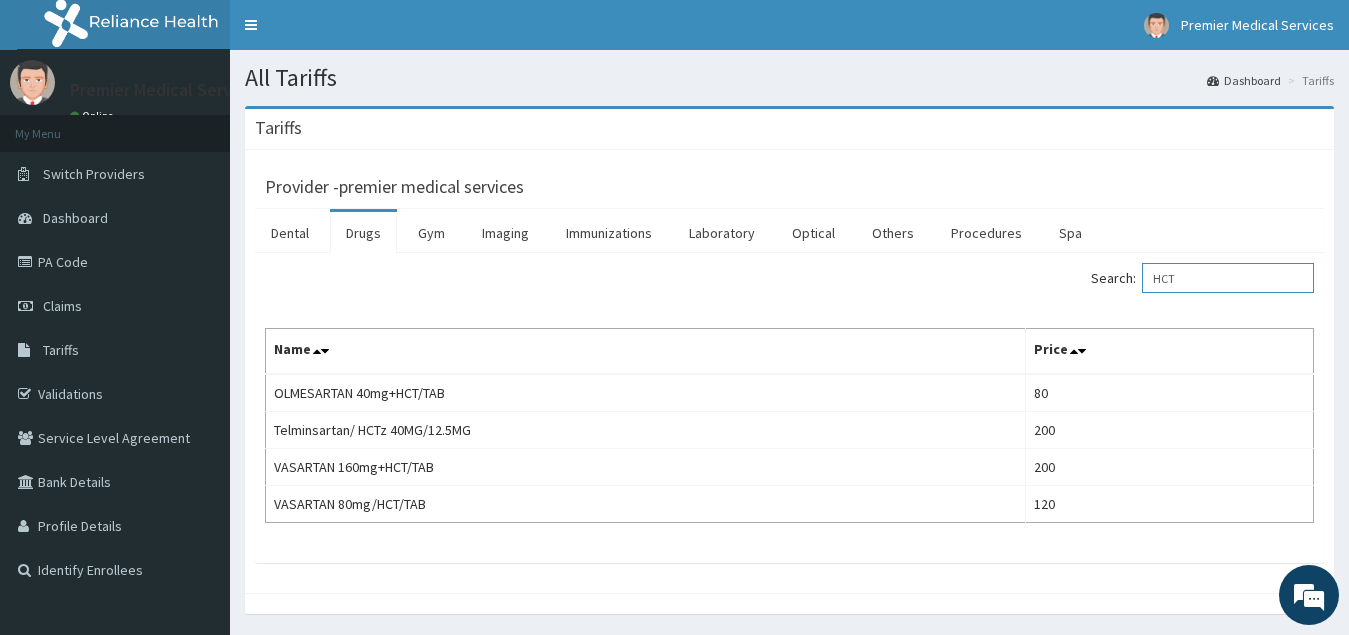 drag, startPoint x: 1212, startPoint y: 289, endPoint x: 911, endPoint y: 313, distance: 301.9553 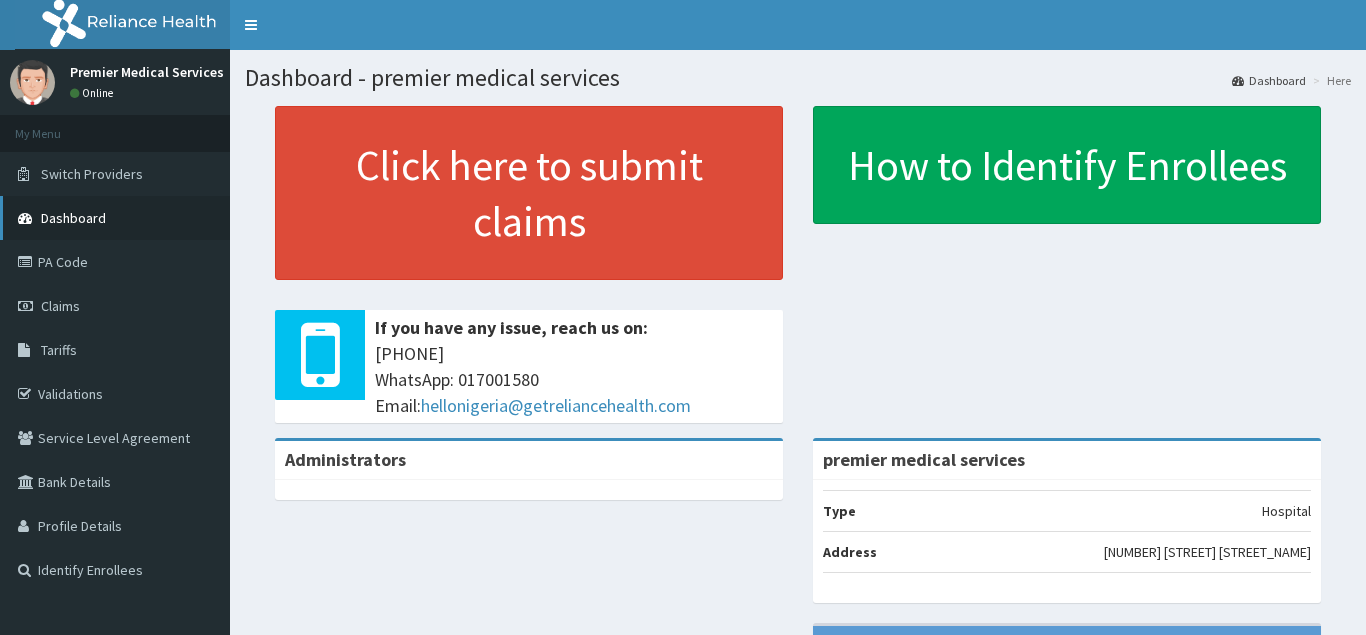scroll, scrollTop: 0, scrollLeft: 0, axis: both 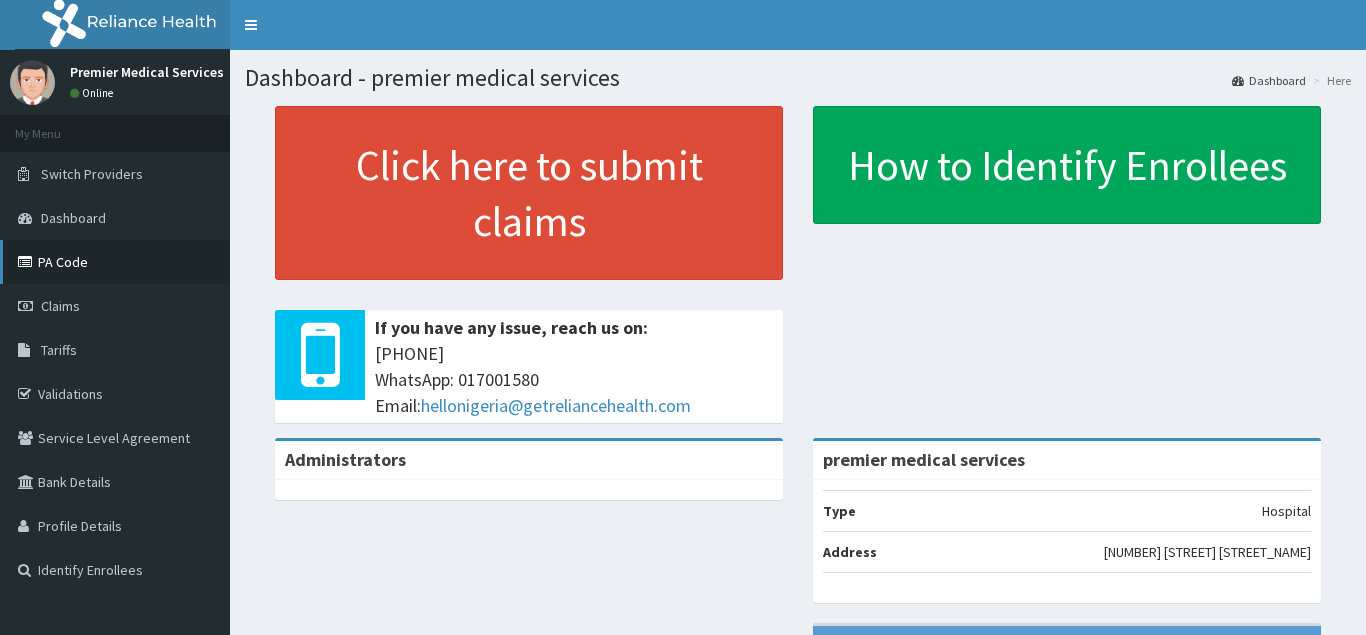 click on "PA Code" at bounding box center [115, 262] 